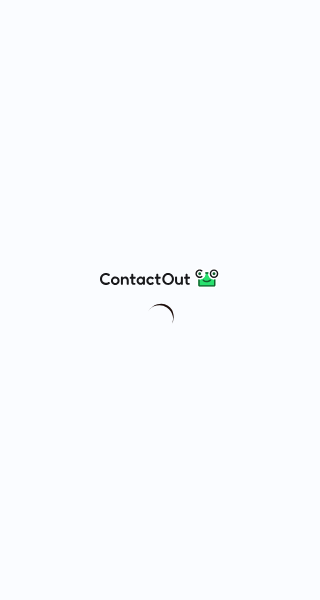 scroll, scrollTop: 0, scrollLeft: 0, axis: both 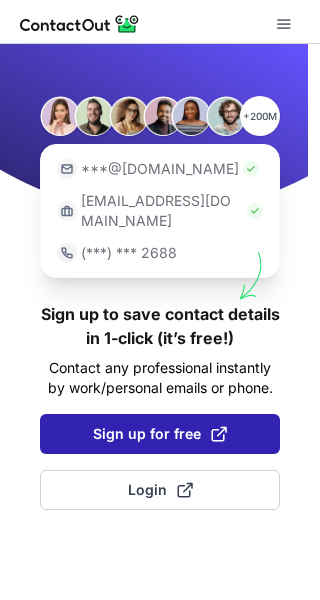 click on "Sign up for free" at bounding box center (160, 434) 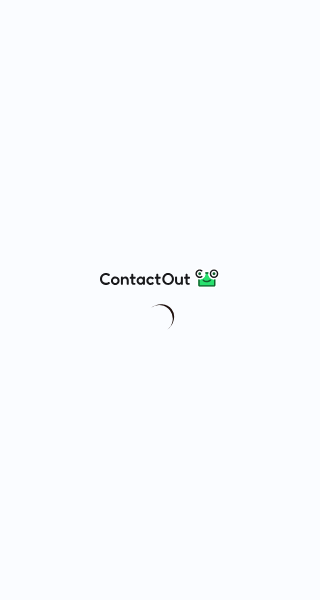 scroll, scrollTop: 0, scrollLeft: 0, axis: both 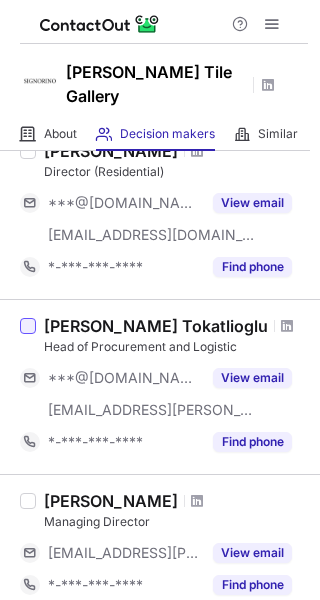 click at bounding box center (28, 326) 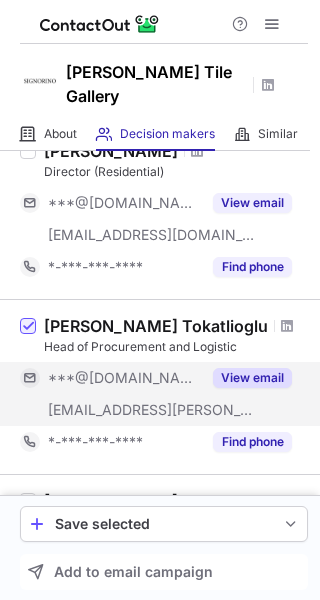 click on "View email" at bounding box center (252, 378) 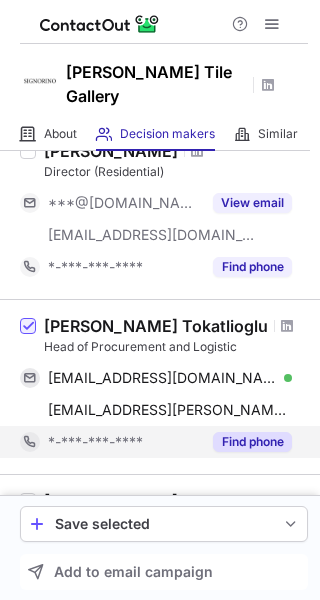 click on "Find phone" at bounding box center [252, 442] 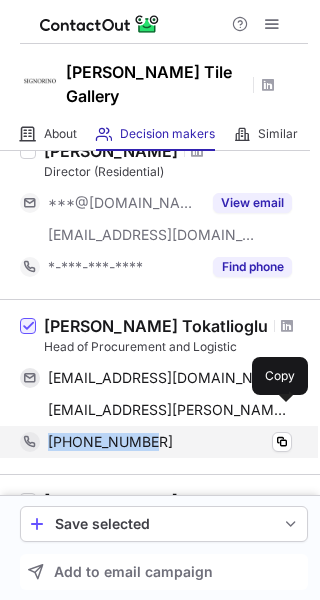 drag, startPoint x: 161, startPoint y: 417, endPoint x: 40, endPoint y: 417, distance: 121 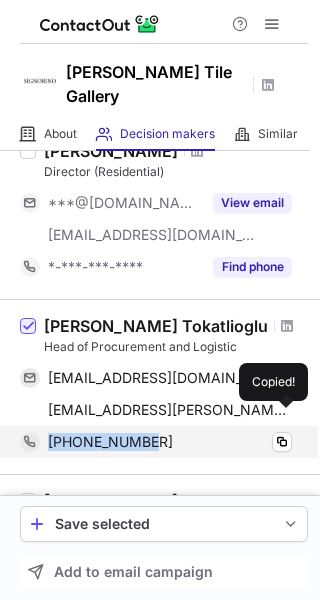 copy on "[PHONE_NUMBER]" 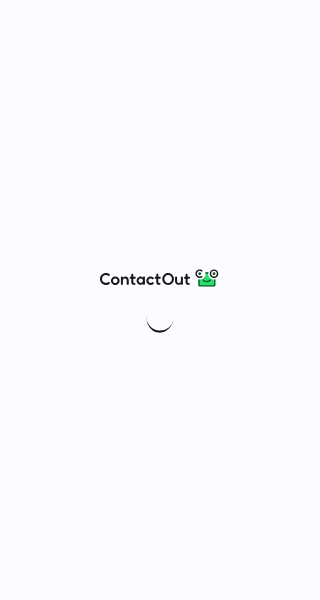 scroll, scrollTop: 0, scrollLeft: 0, axis: both 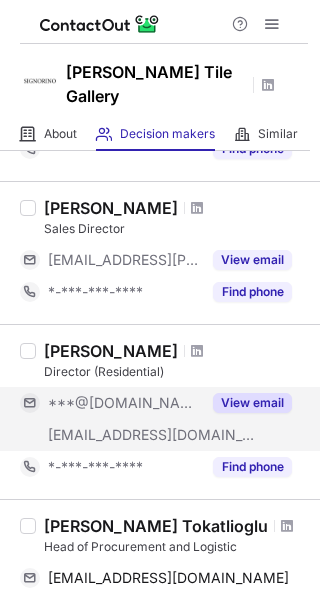 click on "View email" at bounding box center (252, 403) 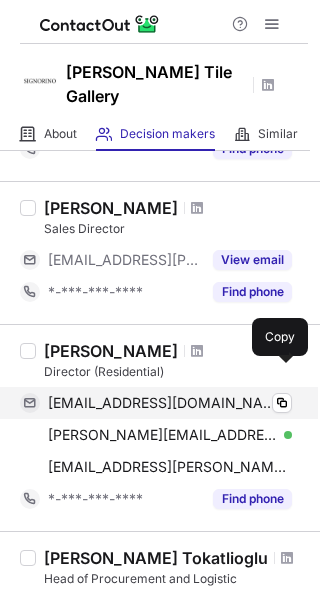 scroll, scrollTop: 500, scrollLeft: 0, axis: vertical 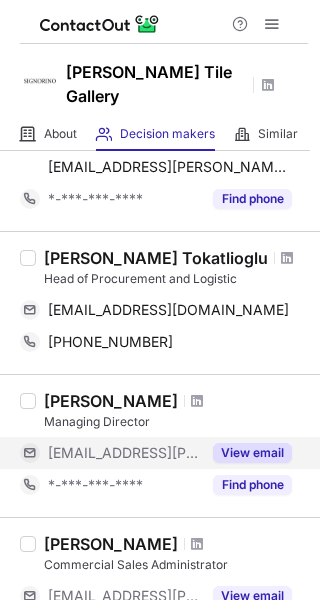 click on "View email" at bounding box center [252, 453] 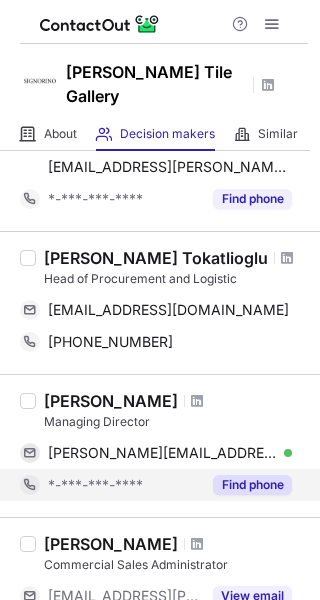 click on "Find phone" at bounding box center (252, 485) 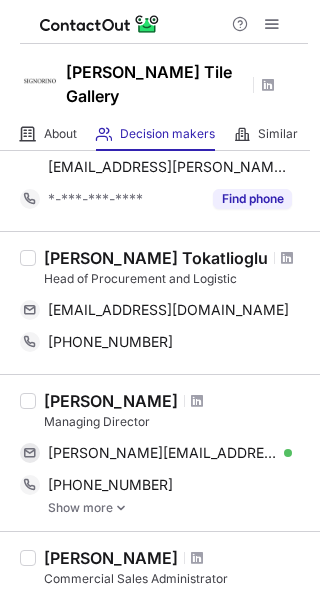 click at bounding box center [121, 508] 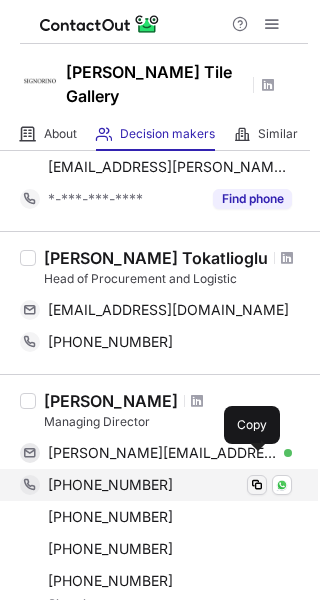 click at bounding box center [257, 485] 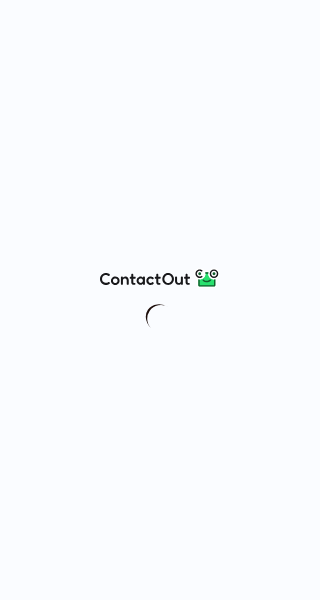 scroll, scrollTop: 0, scrollLeft: 0, axis: both 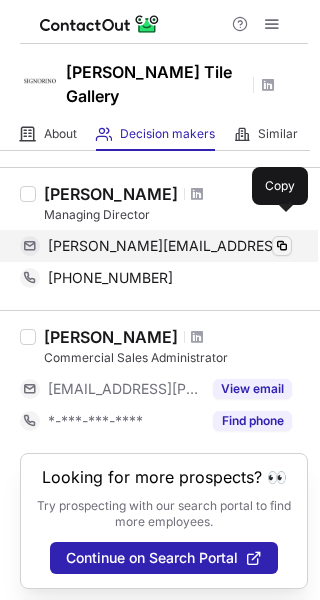 click at bounding box center (282, 246) 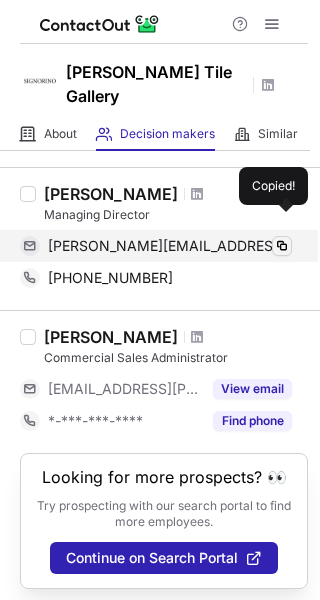 type 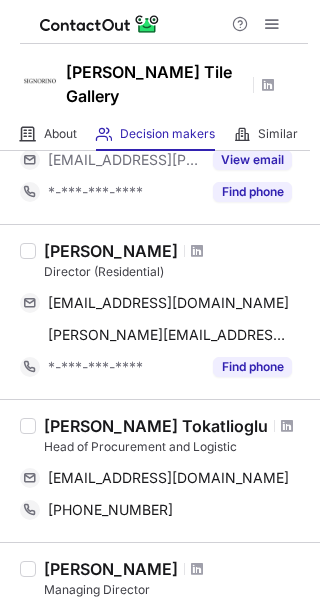 scroll, scrollTop: 400, scrollLeft: 0, axis: vertical 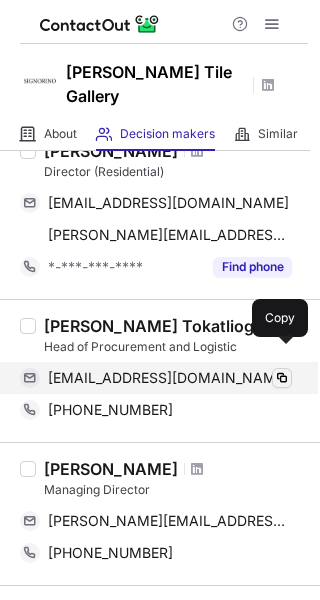 click at bounding box center [282, 378] 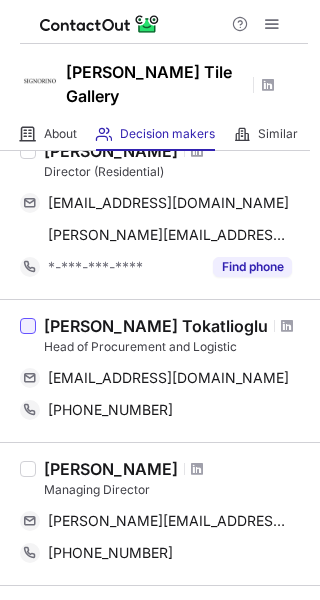 click at bounding box center [28, 326] 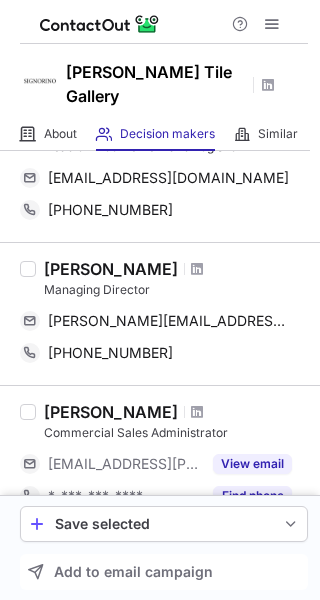 scroll, scrollTop: 300, scrollLeft: 0, axis: vertical 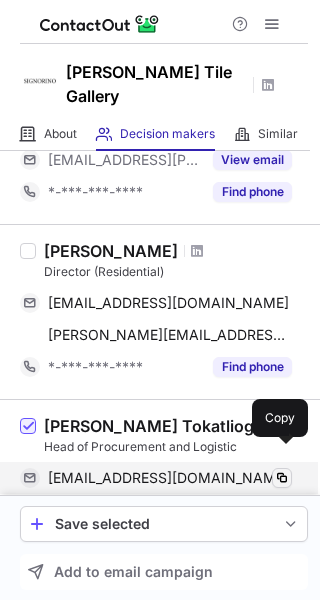 click at bounding box center (282, 478) 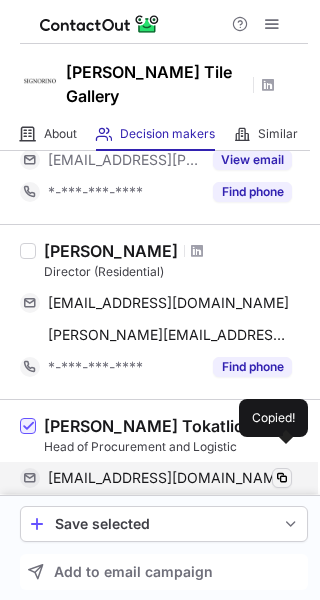 type 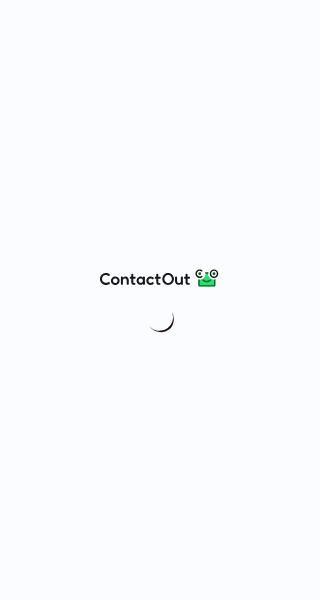 scroll, scrollTop: 0, scrollLeft: 0, axis: both 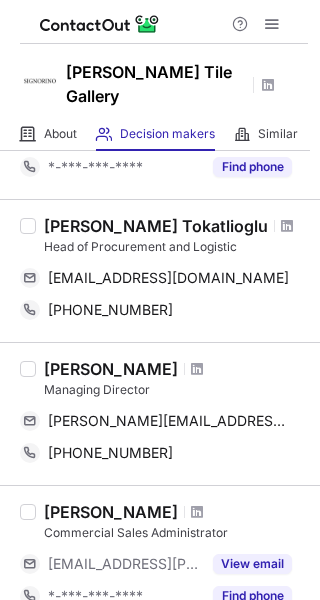 drag, startPoint x: 160, startPoint y: 345, endPoint x: 42, endPoint y: 347, distance: 118.016945 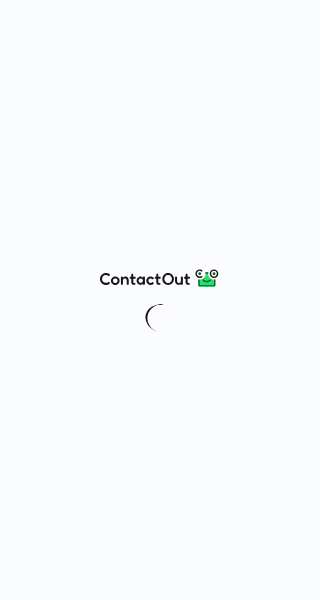 scroll, scrollTop: 0, scrollLeft: 0, axis: both 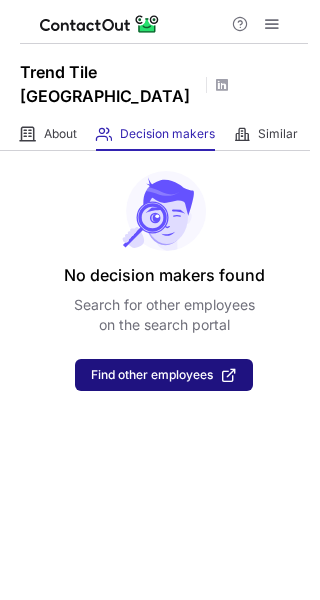 click on "Find other employees" at bounding box center (152, 375) 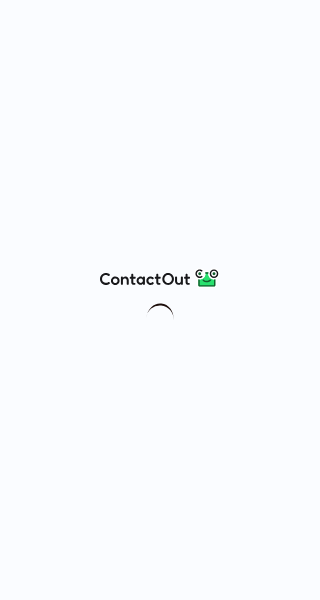 scroll, scrollTop: 0, scrollLeft: 0, axis: both 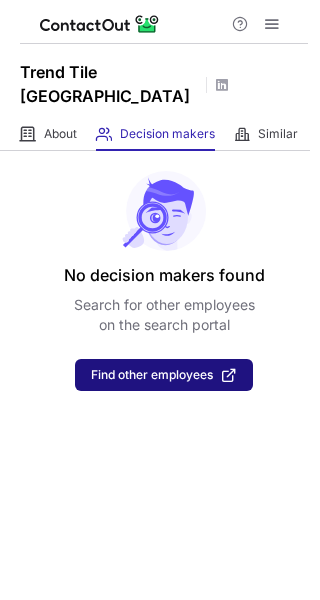 click on "Find other employees" at bounding box center (152, 375) 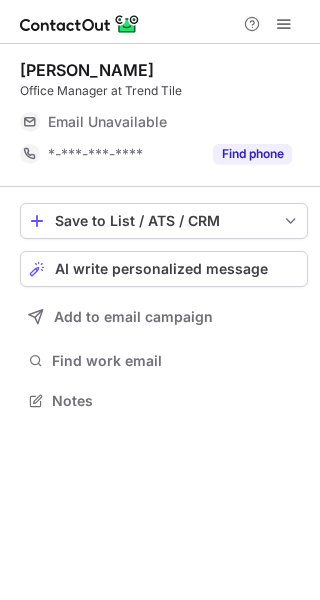 scroll, scrollTop: 0, scrollLeft: 0, axis: both 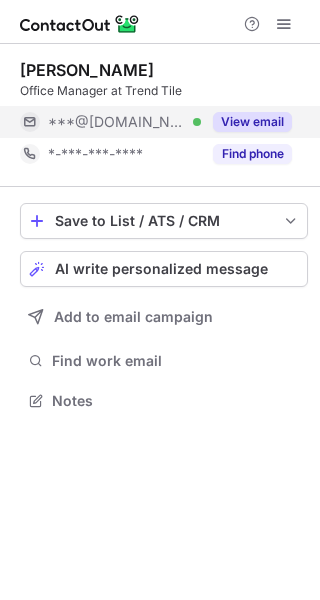 click on "View email" at bounding box center [252, 122] 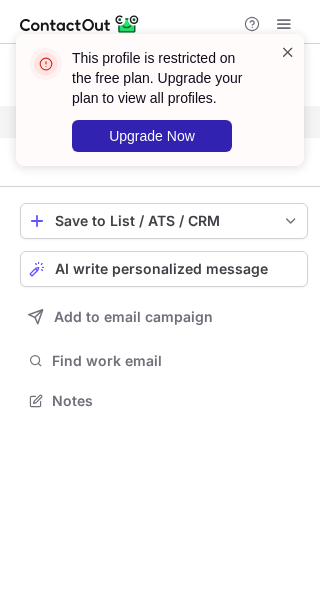 click at bounding box center [288, 52] 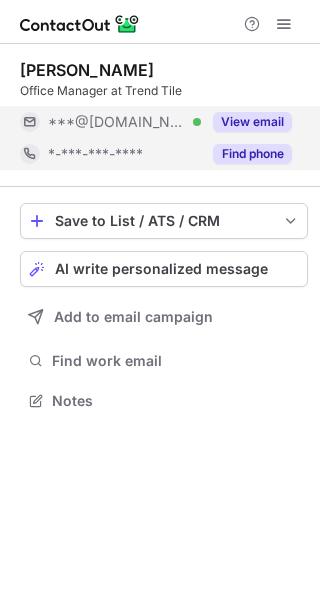 click on "Find phone" at bounding box center (252, 154) 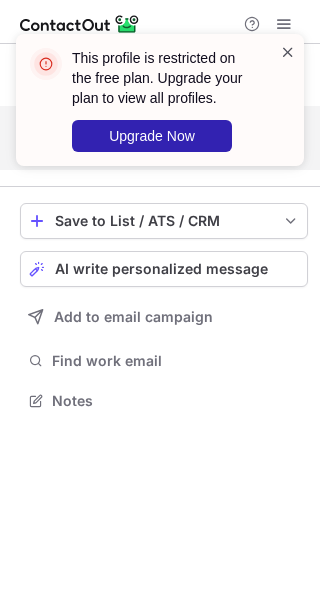 click at bounding box center [288, 52] 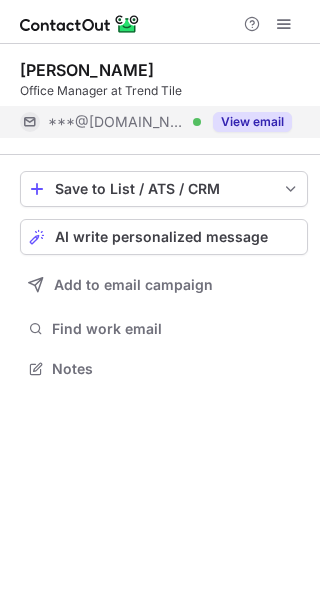 scroll, scrollTop: 355, scrollLeft: 320, axis: both 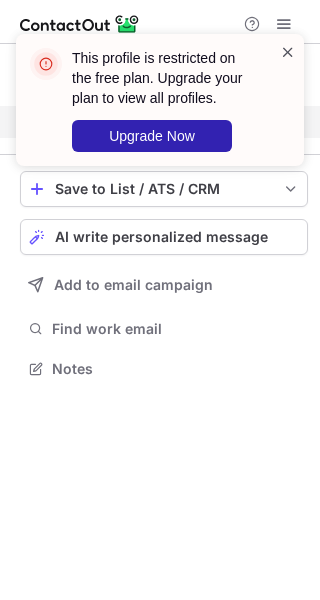 click at bounding box center [288, 52] 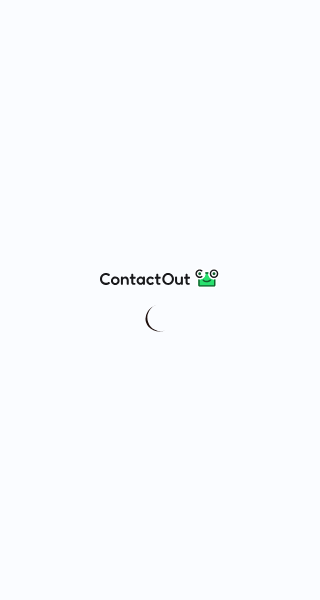 scroll, scrollTop: 0, scrollLeft: 0, axis: both 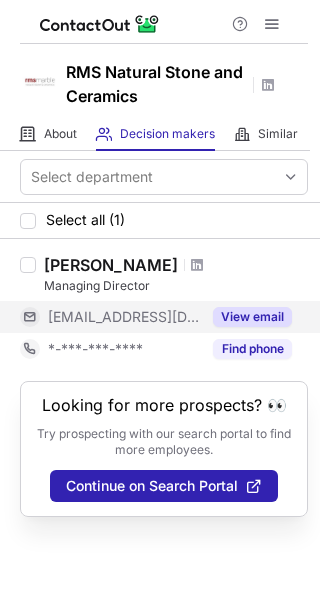 click on "View email" at bounding box center (252, 317) 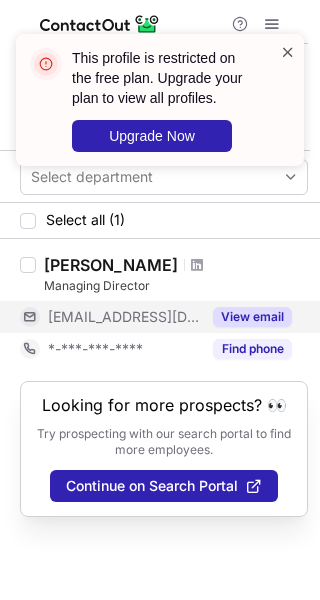click at bounding box center (288, 52) 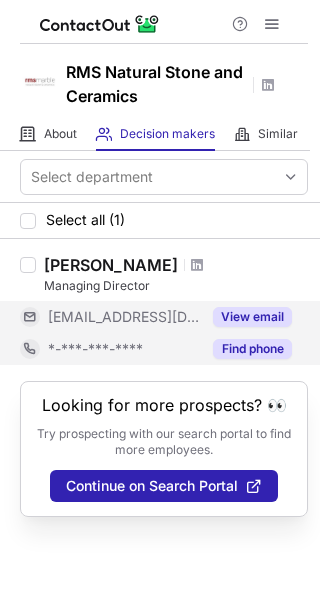 click on "Find phone" at bounding box center [252, 349] 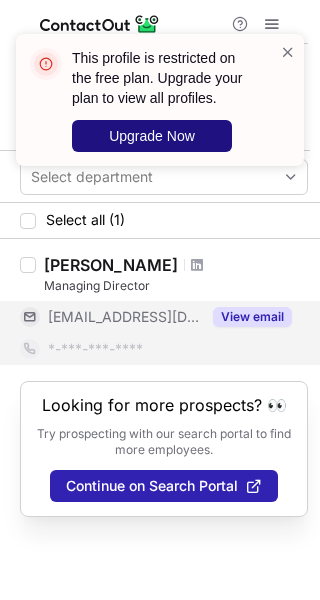 click on "Upgrade Now" at bounding box center (152, 136) 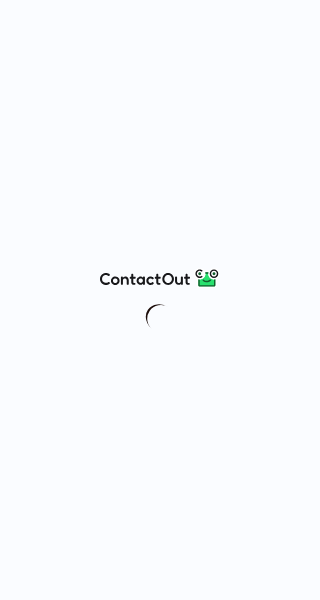 scroll, scrollTop: 0, scrollLeft: 0, axis: both 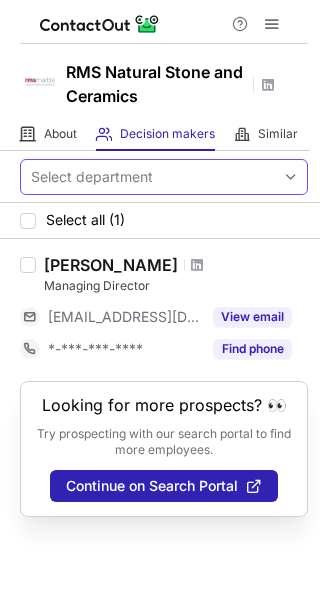 click at bounding box center (291, 177) 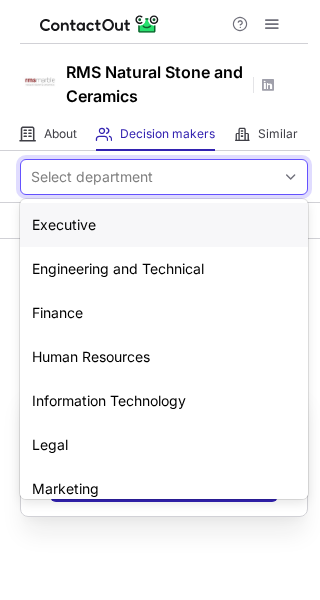 click at bounding box center (291, 177) 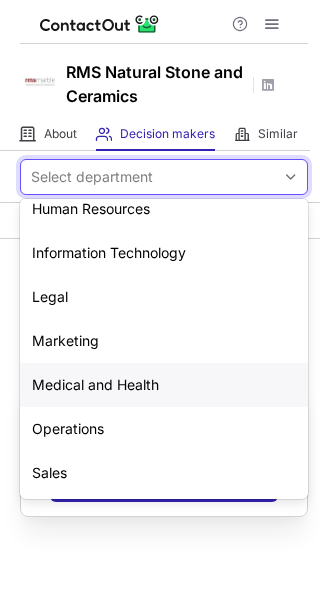 scroll, scrollTop: 148, scrollLeft: 0, axis: vertical 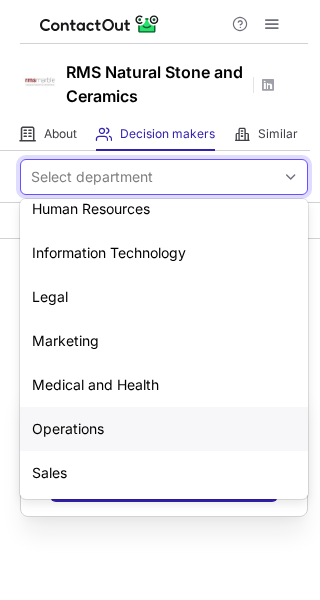 click on "Operations" at bounding box center [164, 429] 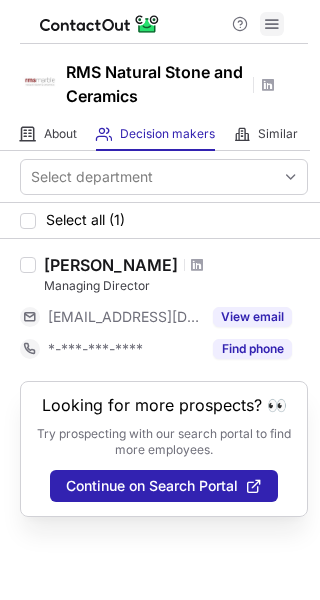 click at bounding box center [272, 24] 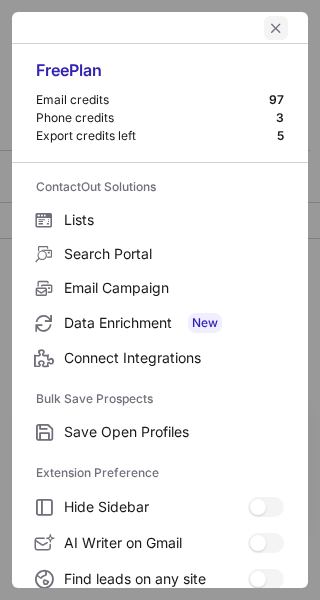 click at bounding box center (276, 28) 